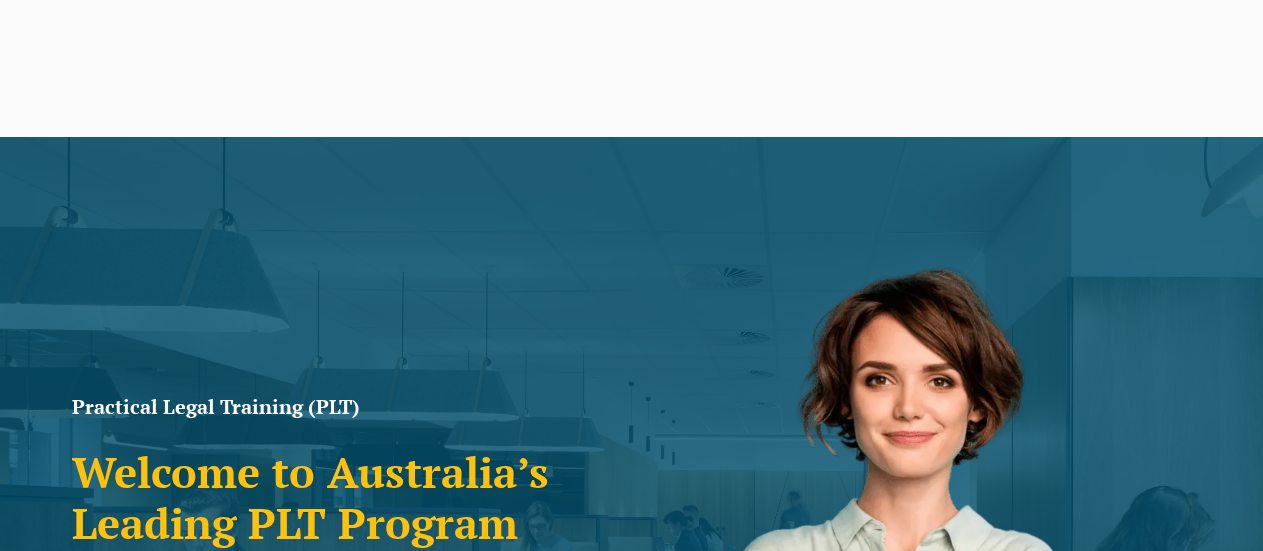 scroll, scrollTop: 0, scrollLeft: 0, axis: both 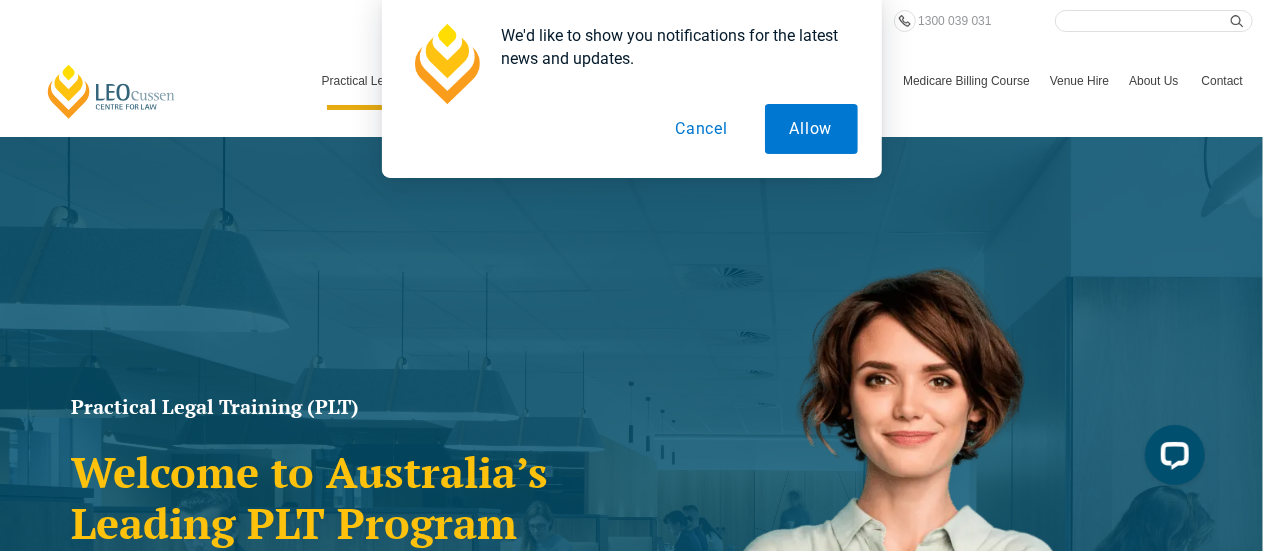 click on "Cancel" at bounding box center [701, 129] 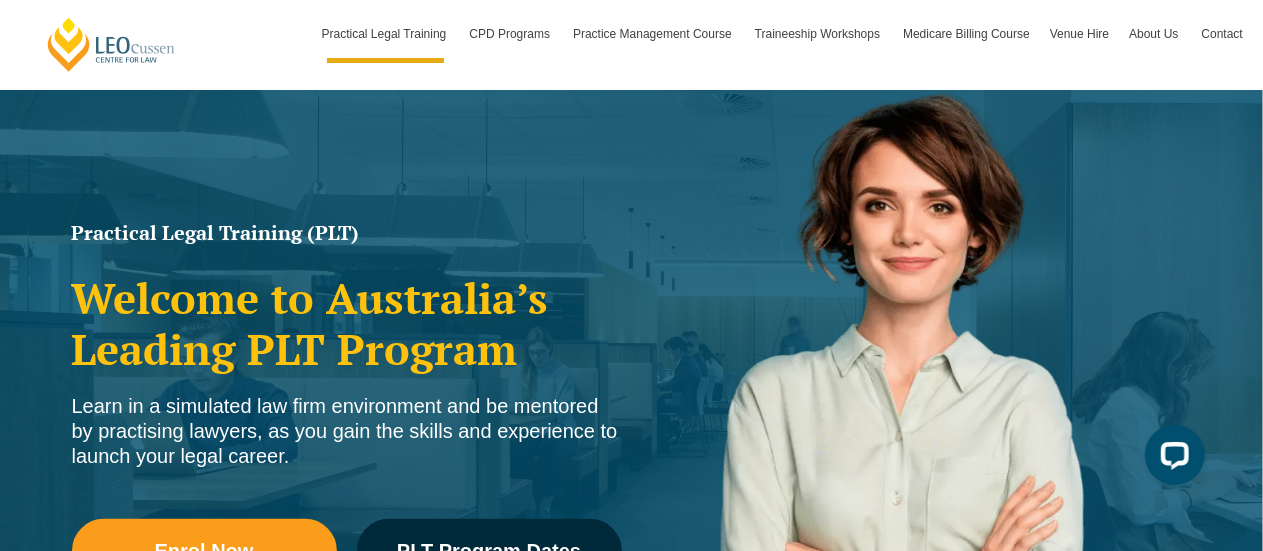 scroll, scrollTop: 118, scrollLeft: 0, axis: vertical 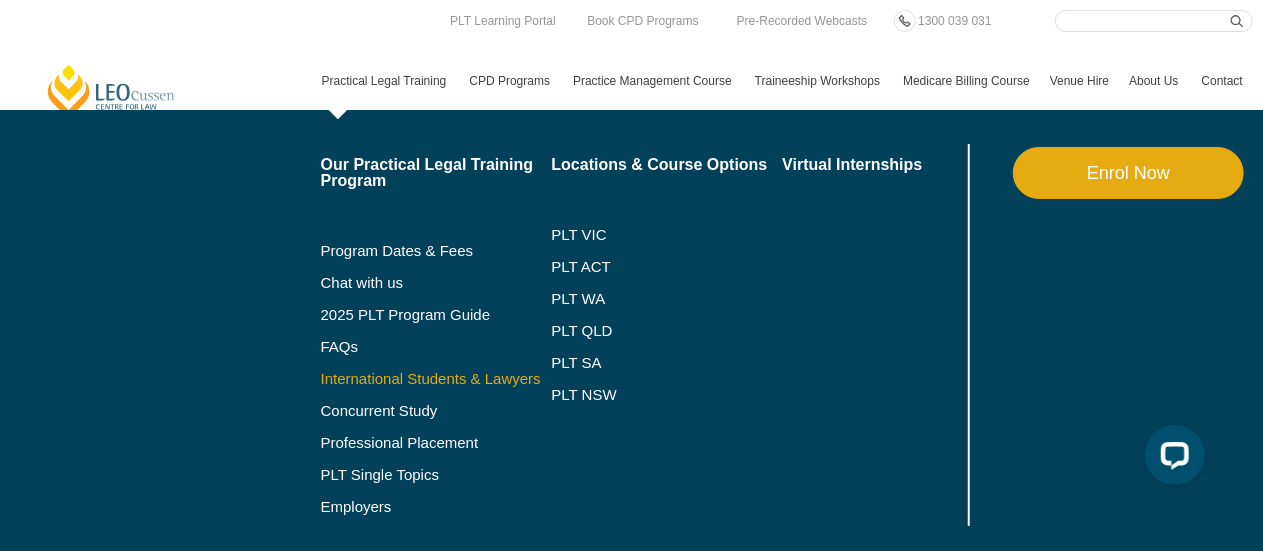click on "International Students & Lawyers" at bounding box center (436, 379) 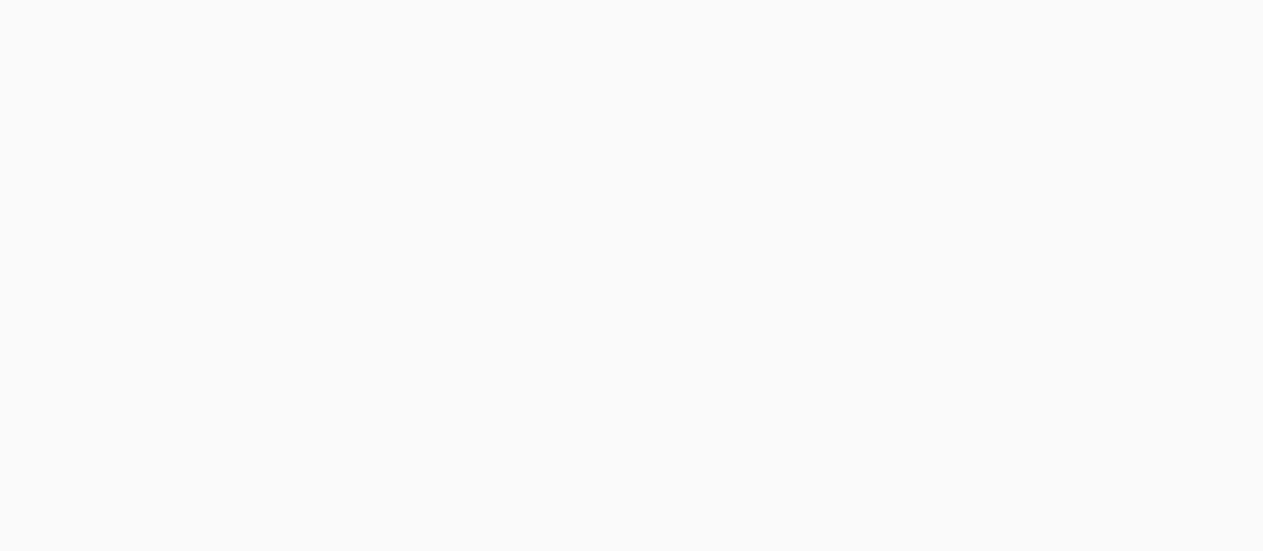 scroll, scrollTop: 0, scrollLeft: 0, axis: both 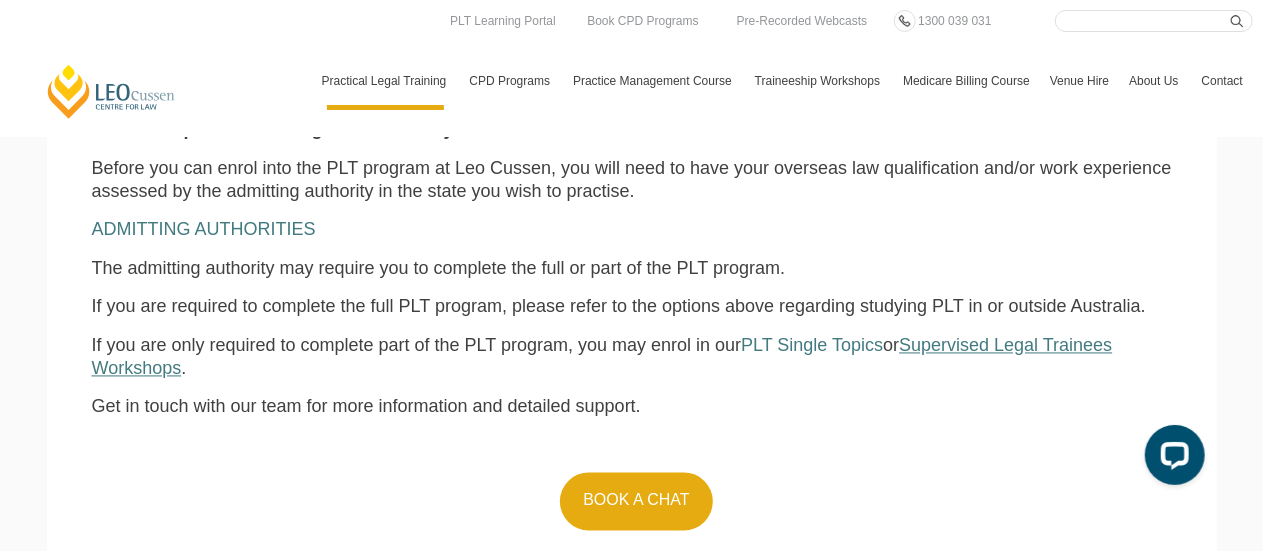 click on "Supervised Legal Trainees Workshops" at bounding box center (602, 357) 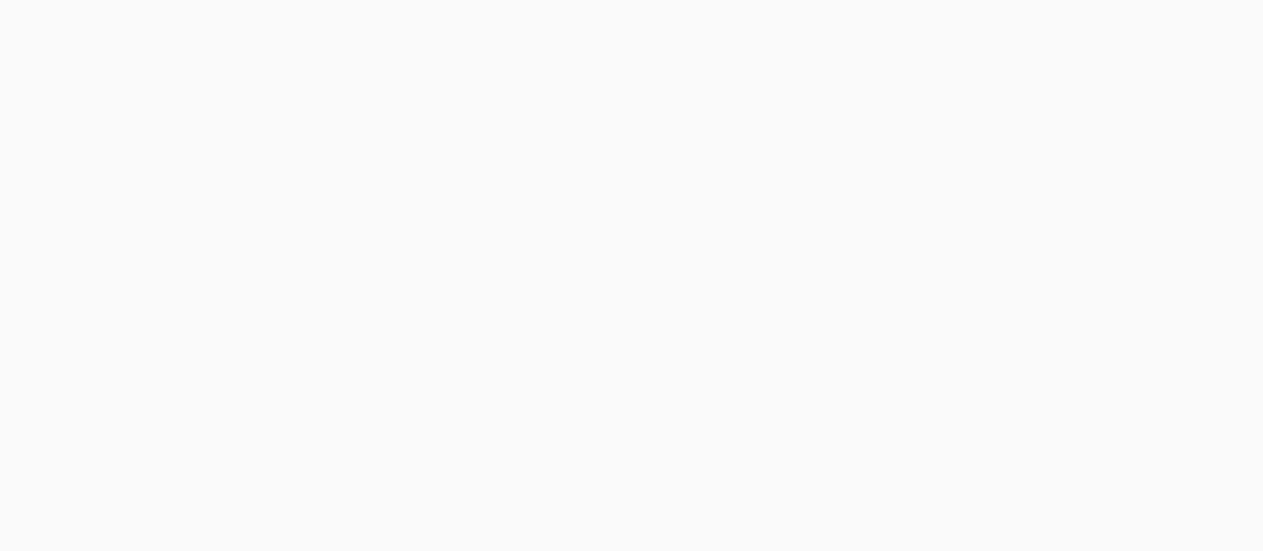 scroll, scrollTop: 0, scrollLeft: 0, axis: both 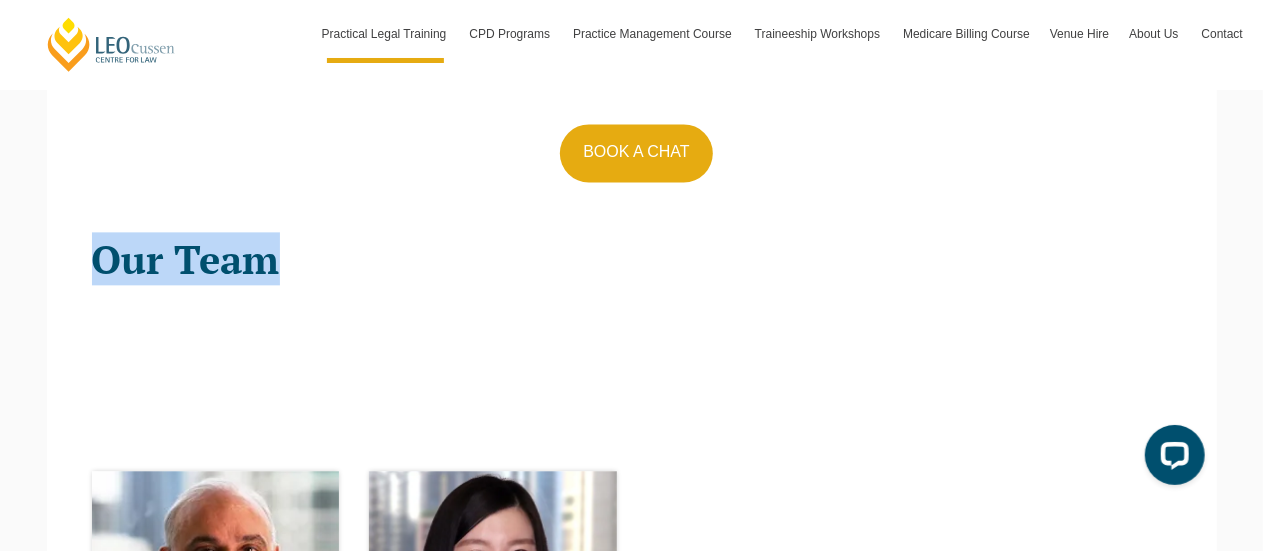 drag, startPoint x: 90, startPoint y: 261, endPoint x: 281, endPoint y: 243, distance: 191.8463 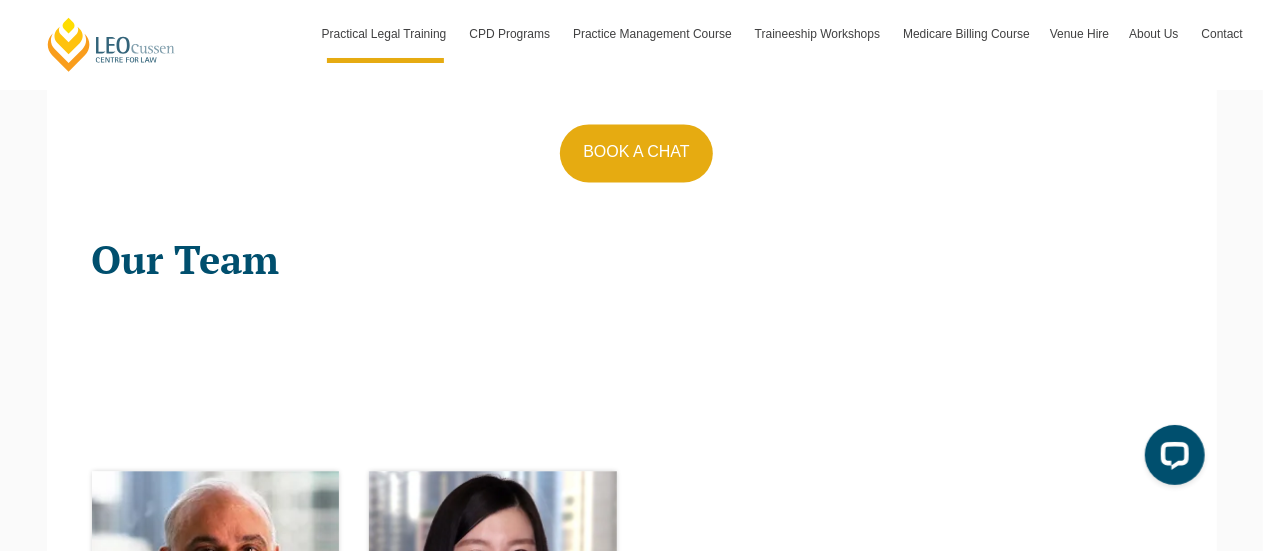 click at bounding box center (354, 359) 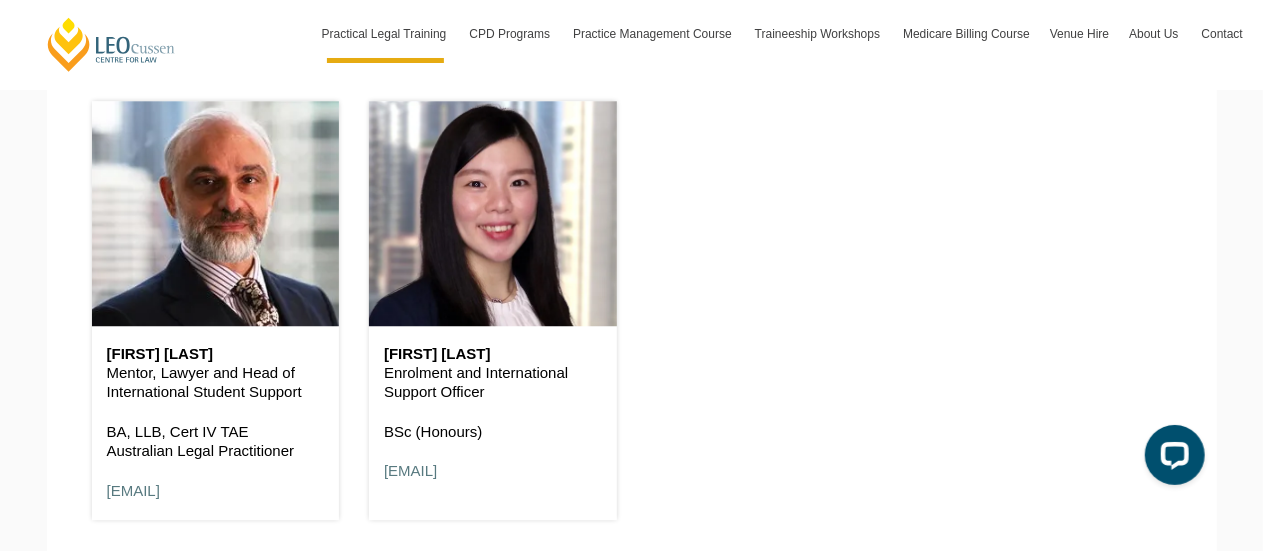 scroll, scrollTop: 2543, scrollLeft: 0, axis: vertical 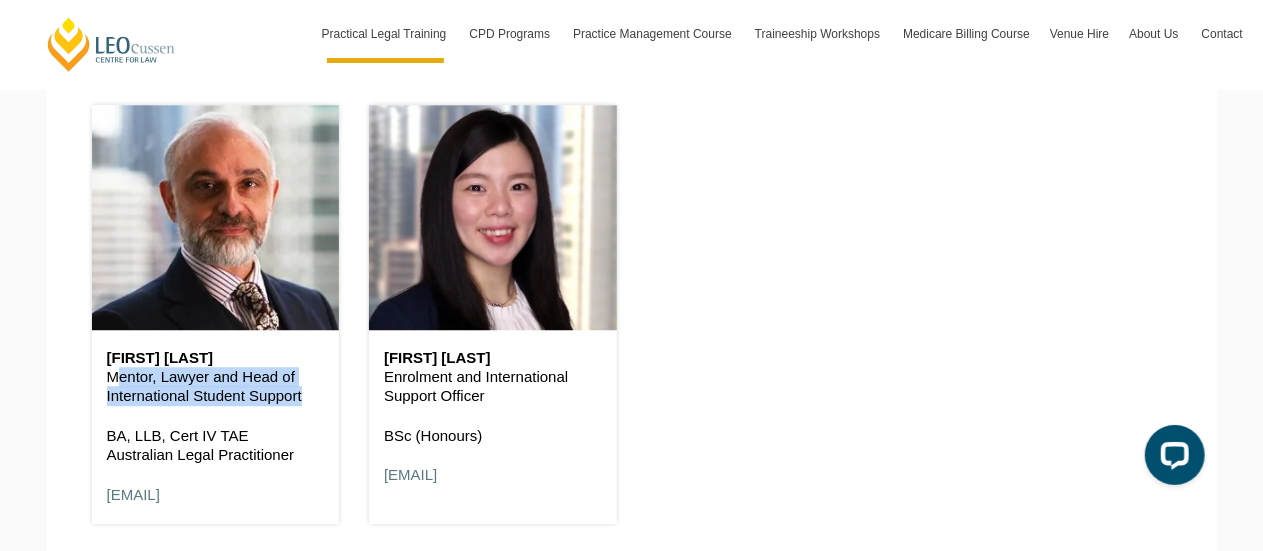 drag, startPoint x: 108, startPoint y: 385, endPoint x: 298, endPoint y: 394, distance: 190.21304 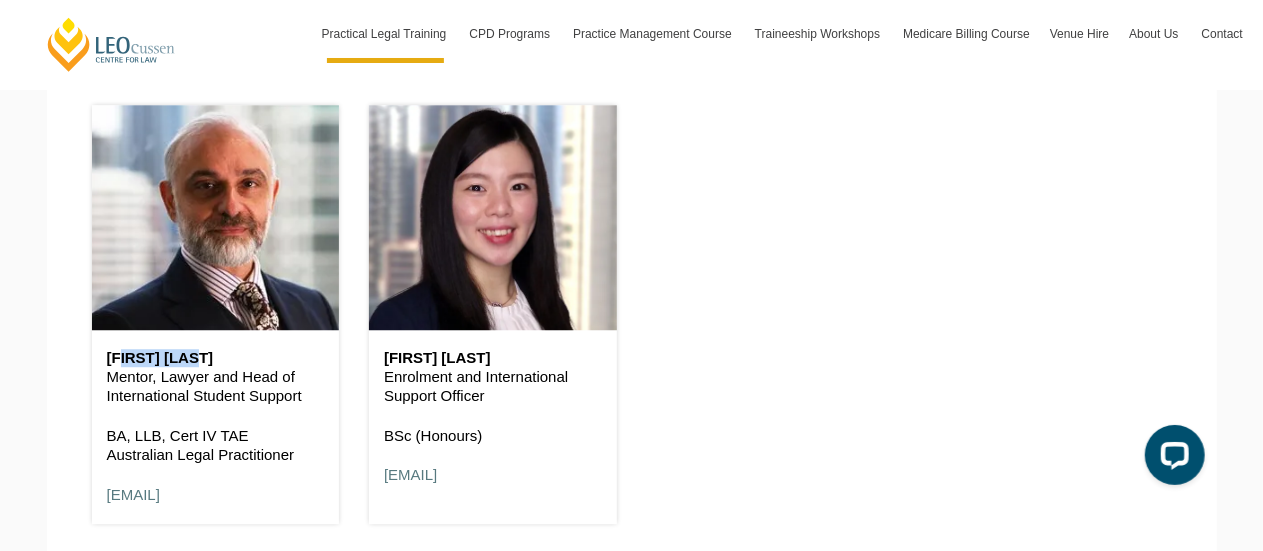 drag, startPoint x: 111, startPoint y: 361, endPoint x: 214, endPoint y: 361, distance: 103 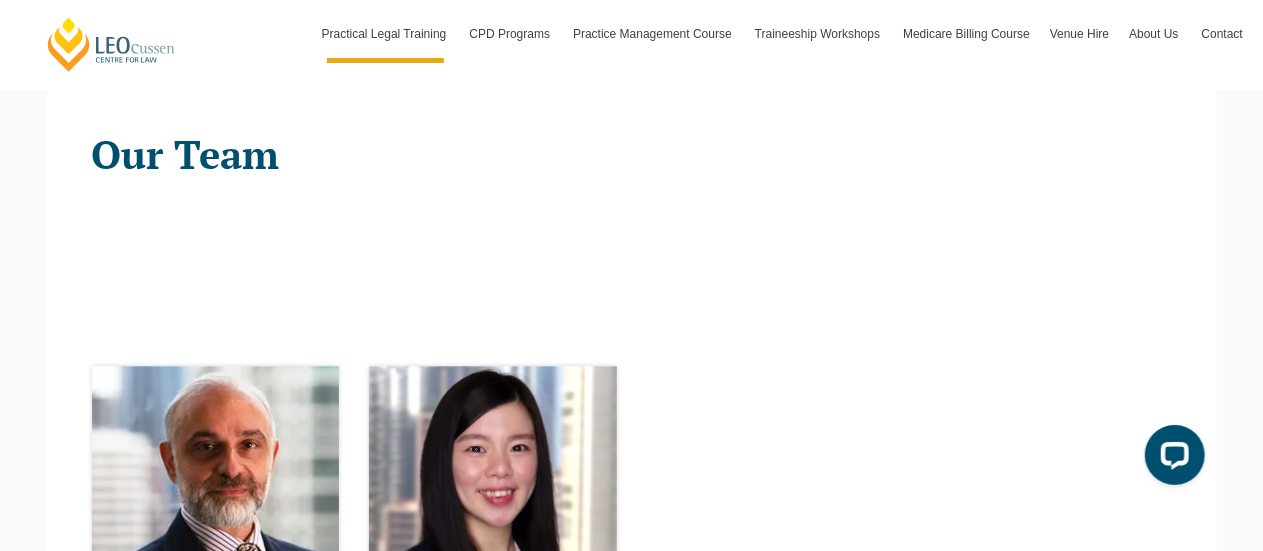 scroll, scrollTop: 2281, scrollLeft: 0, axis: vertical 